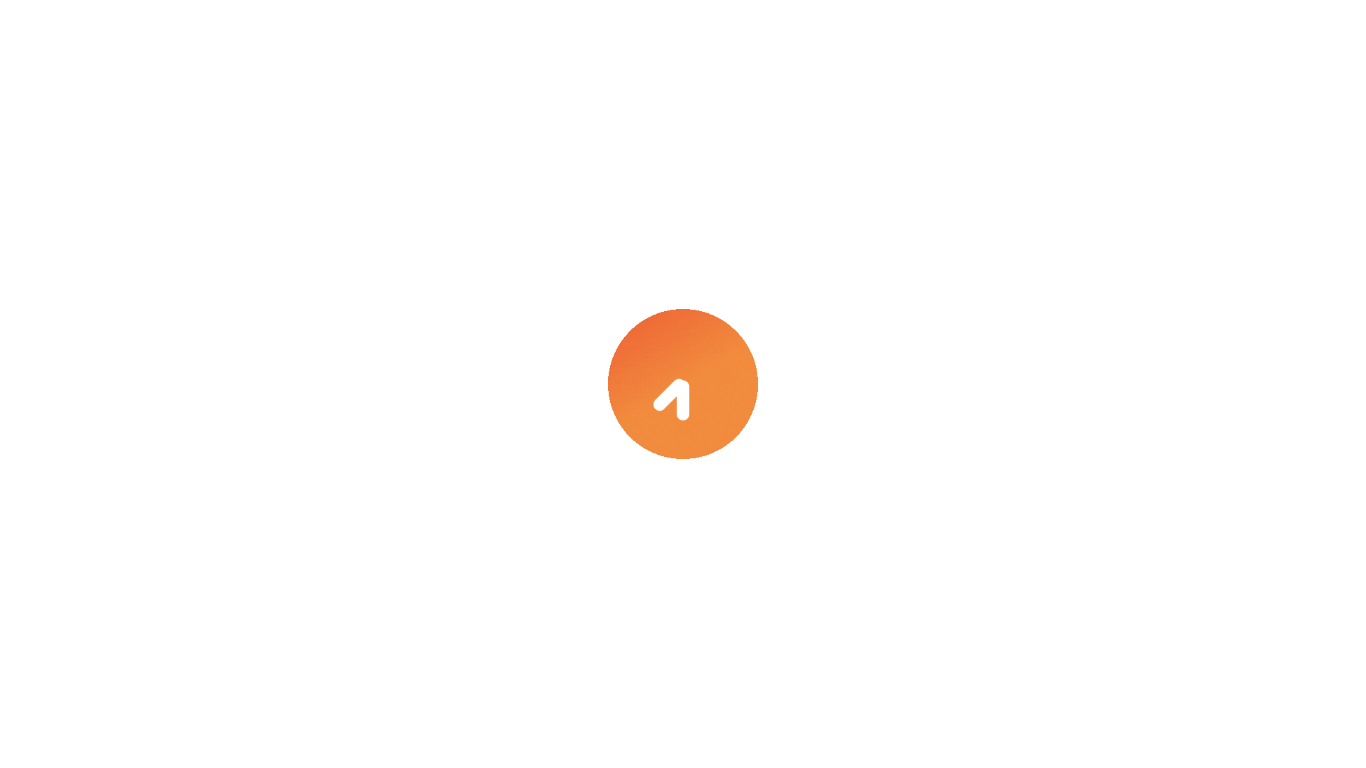 scroll, scrollTop: 0, scrollLeft: 0, axis: both 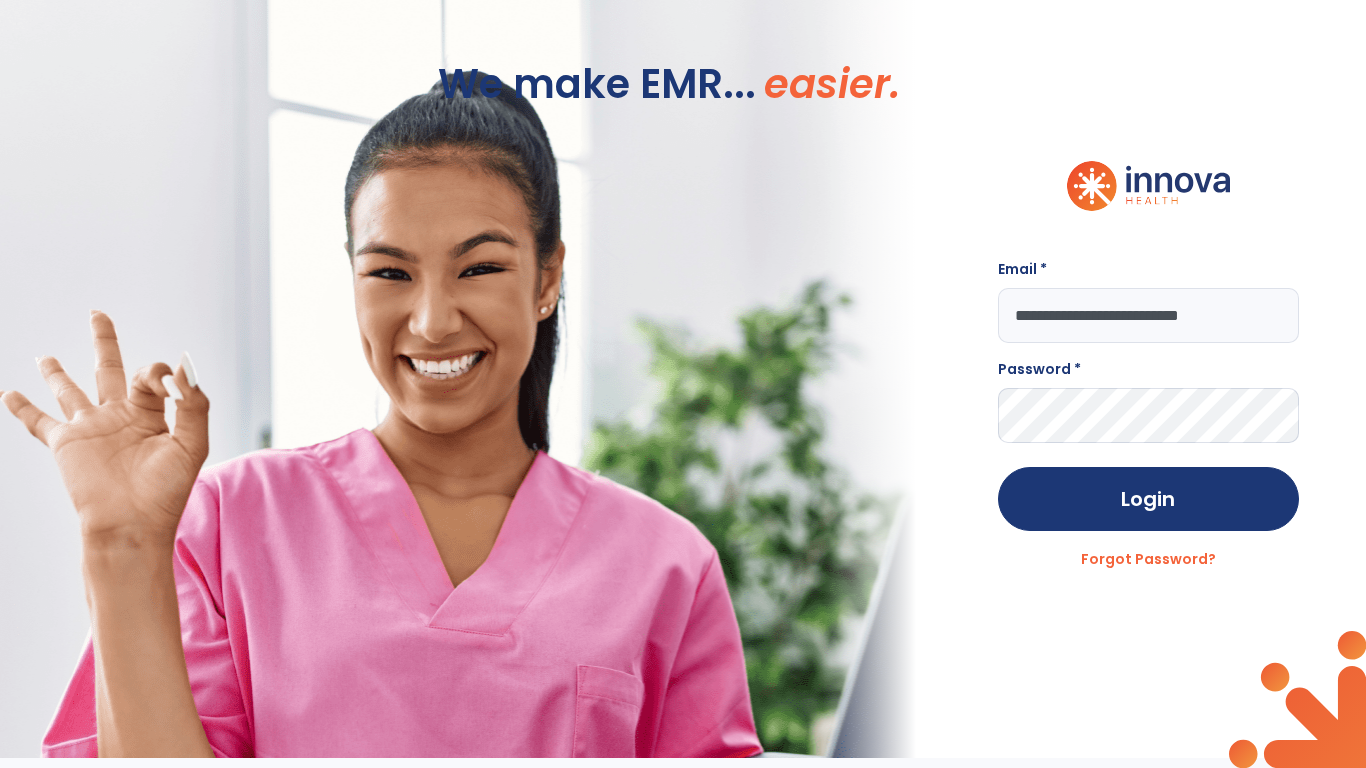 type on "**********" 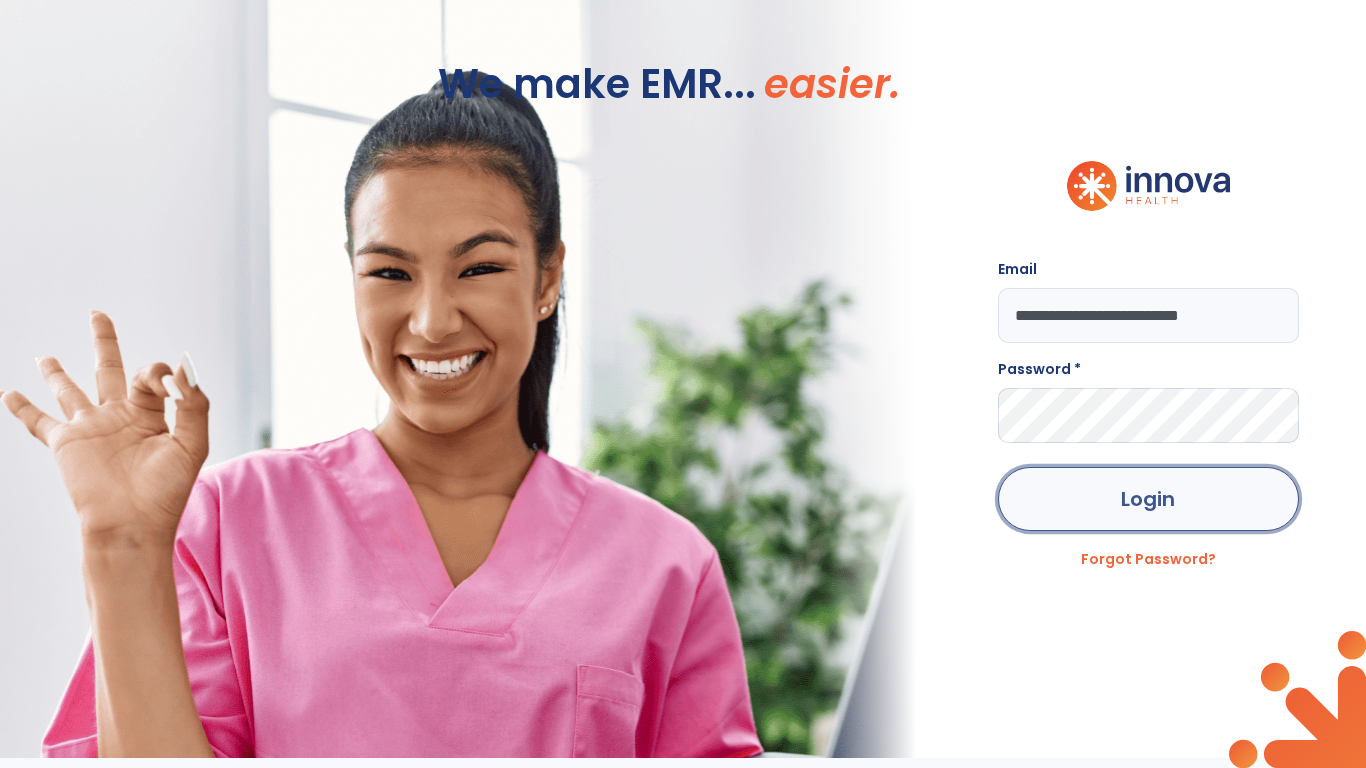 click on "Login" 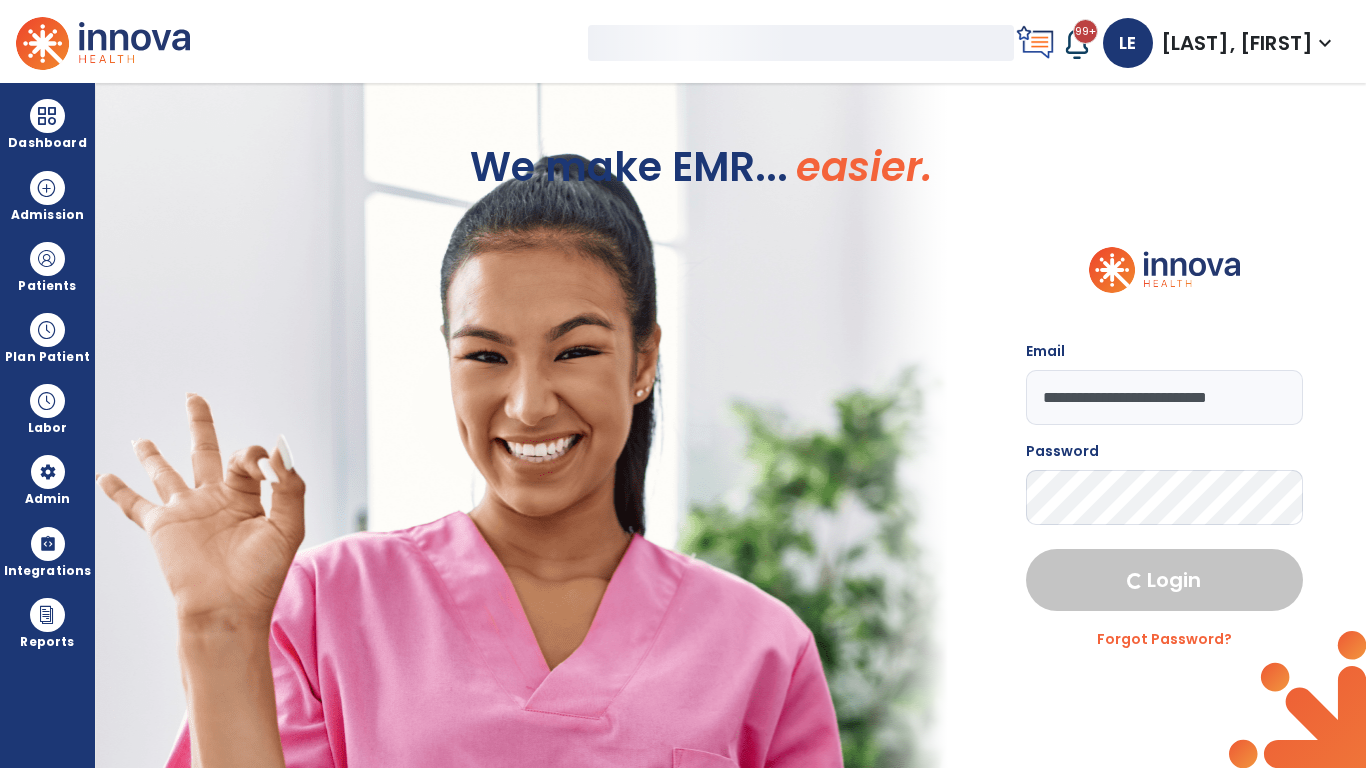 select on "***" 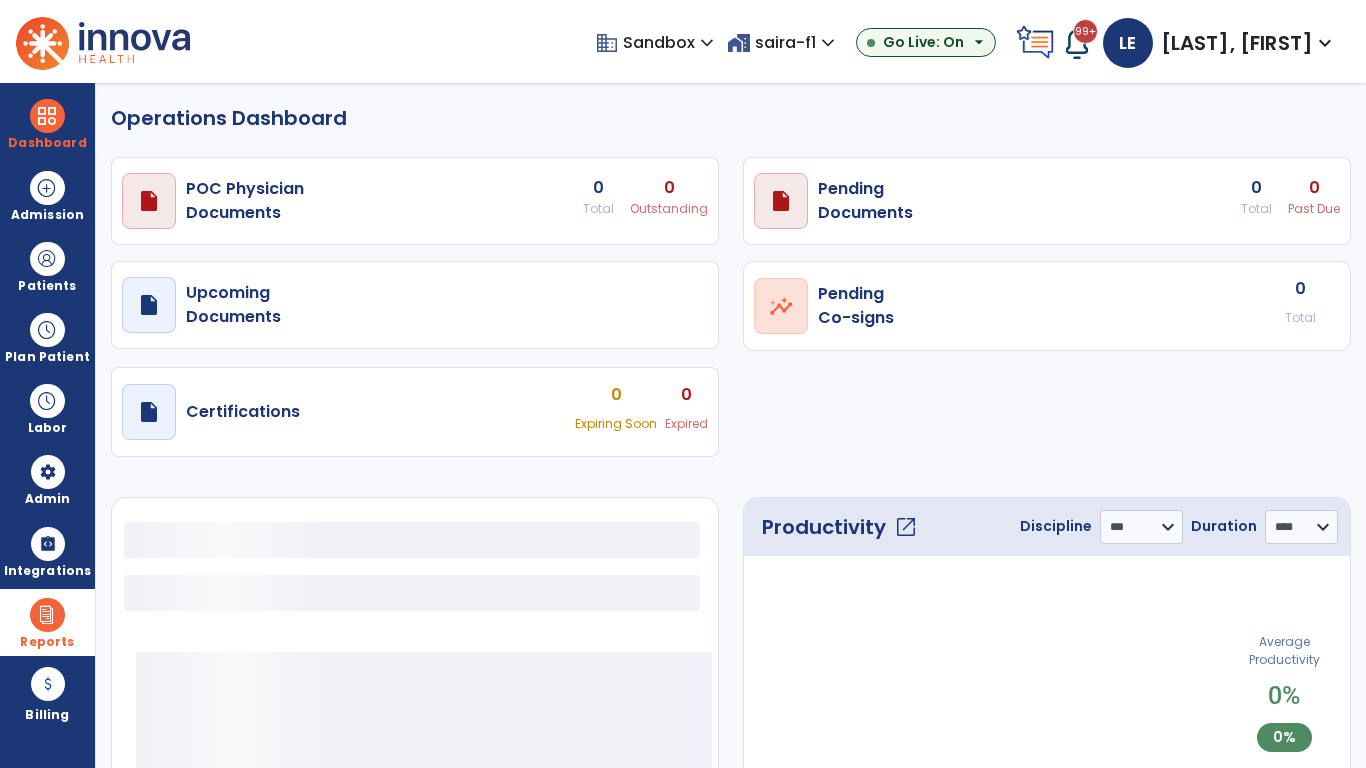 click at bounding box center [47, 615] 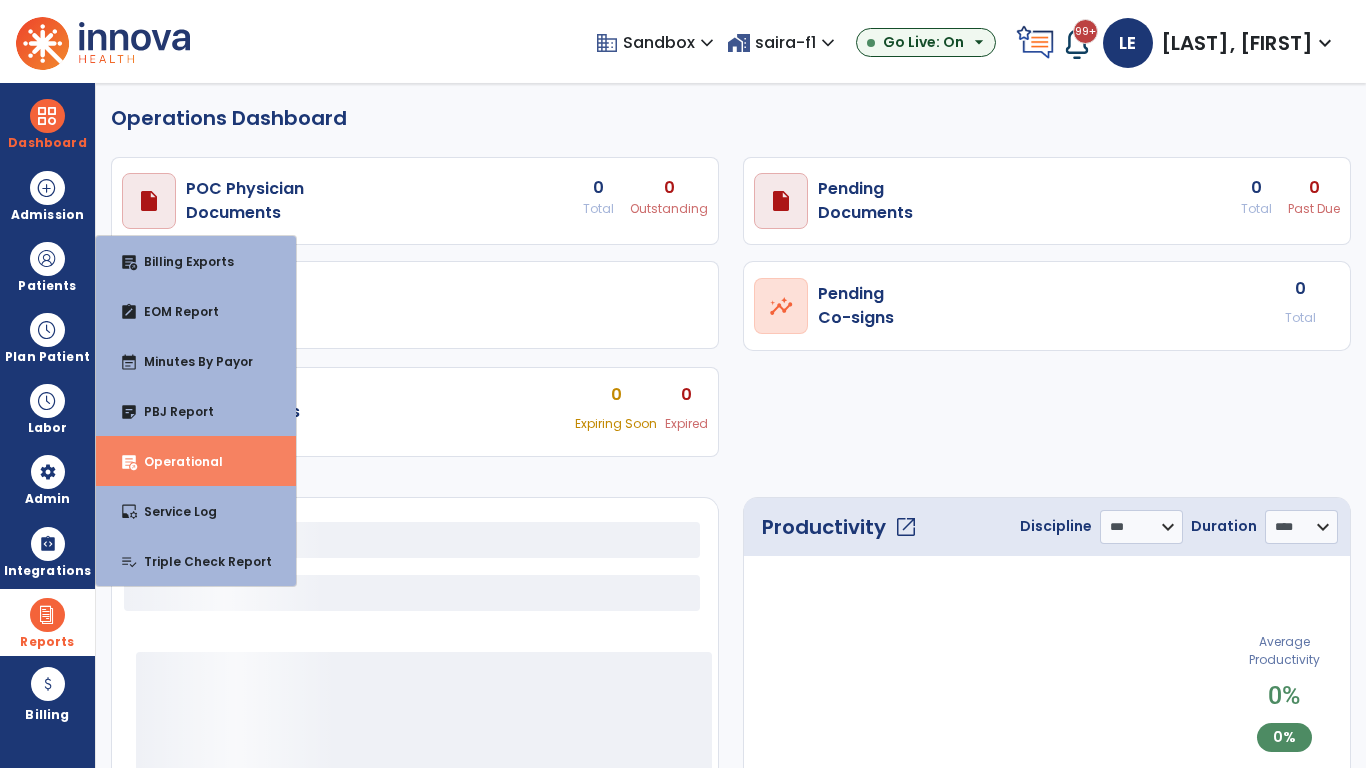 click on "Operational" at bounding box center (175, 461) 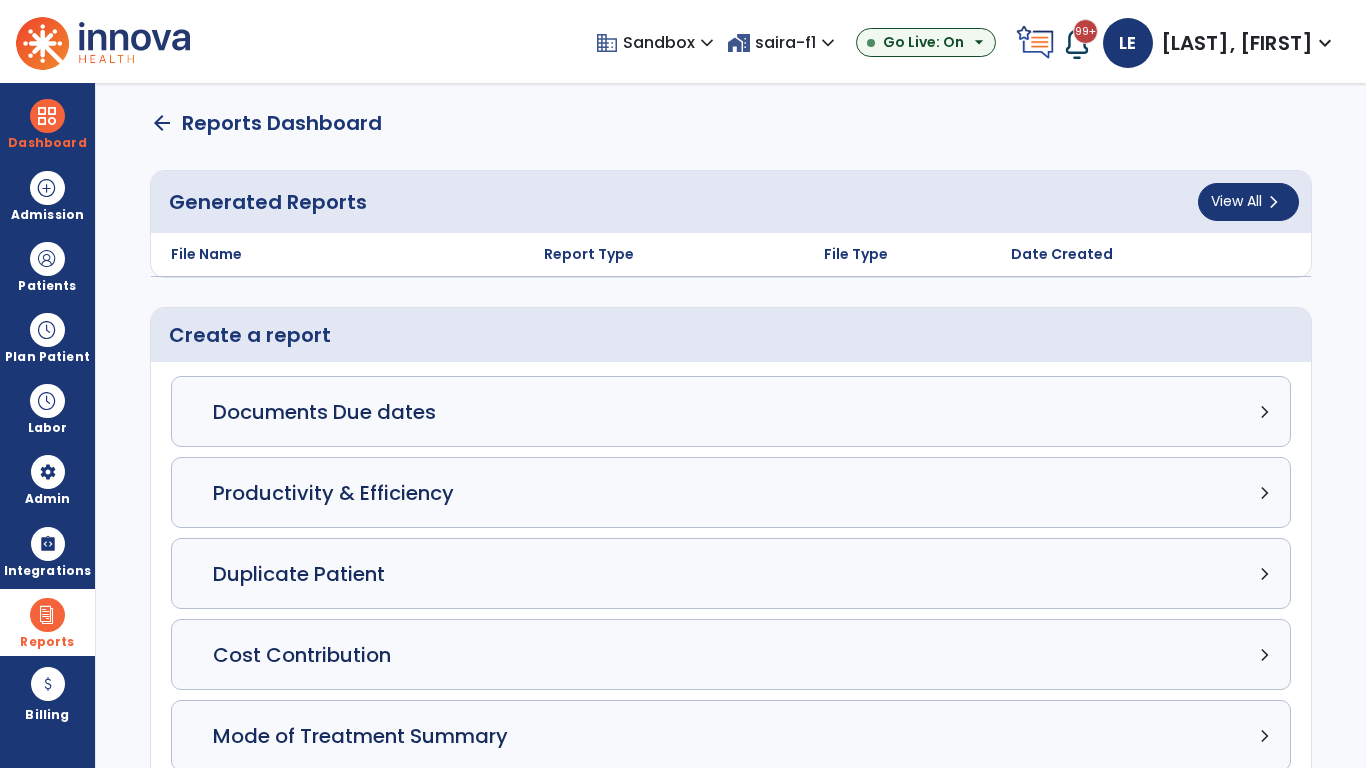 click on "Census Detail chevron_right" 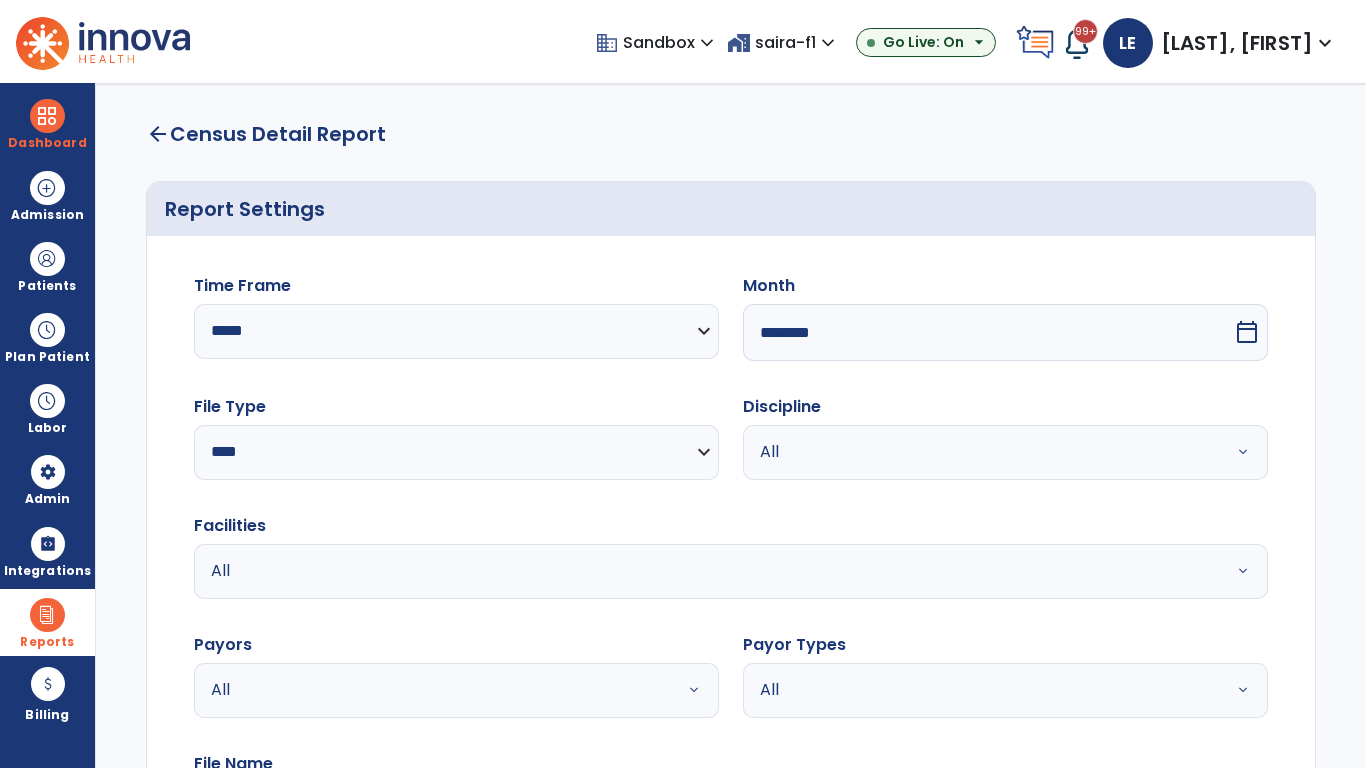 scroll, scrollTop: 266, scrollLeft: 0, axis: vertical 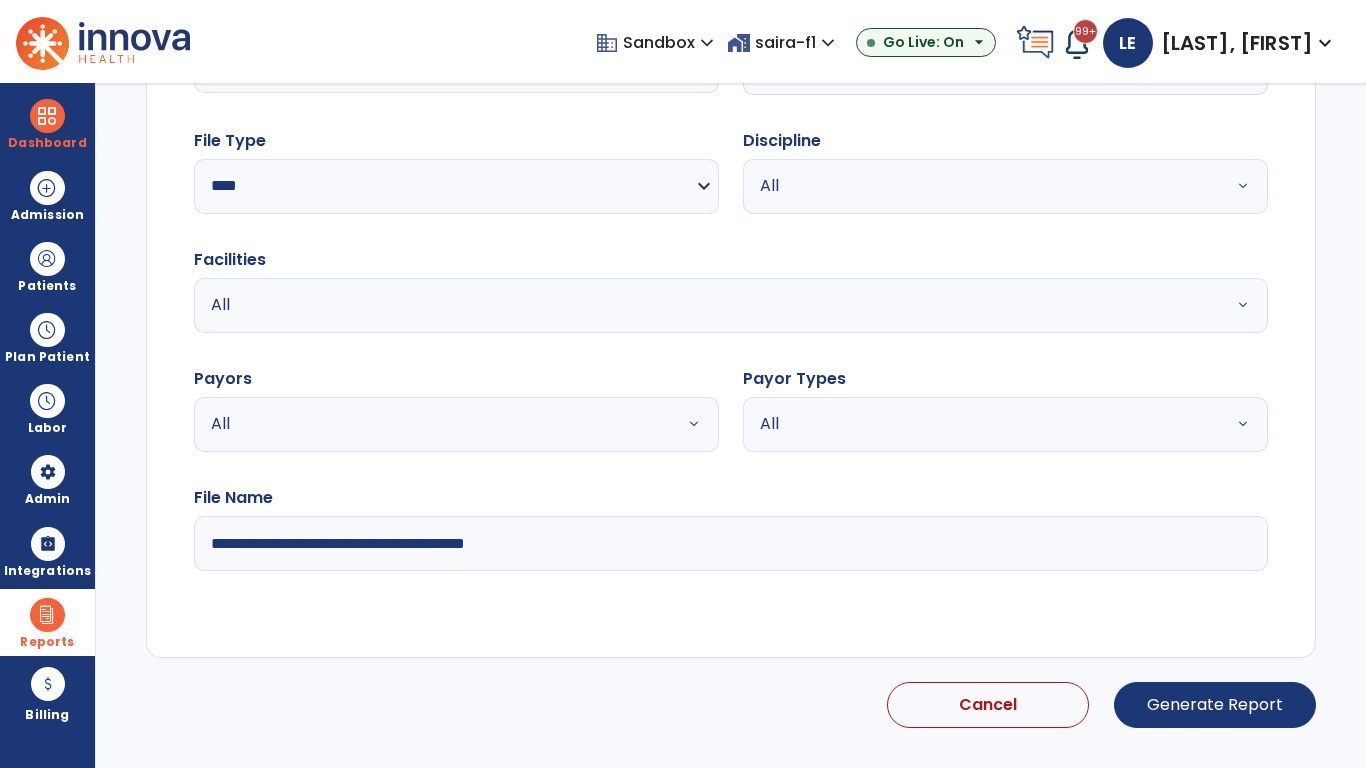 select on "*****" 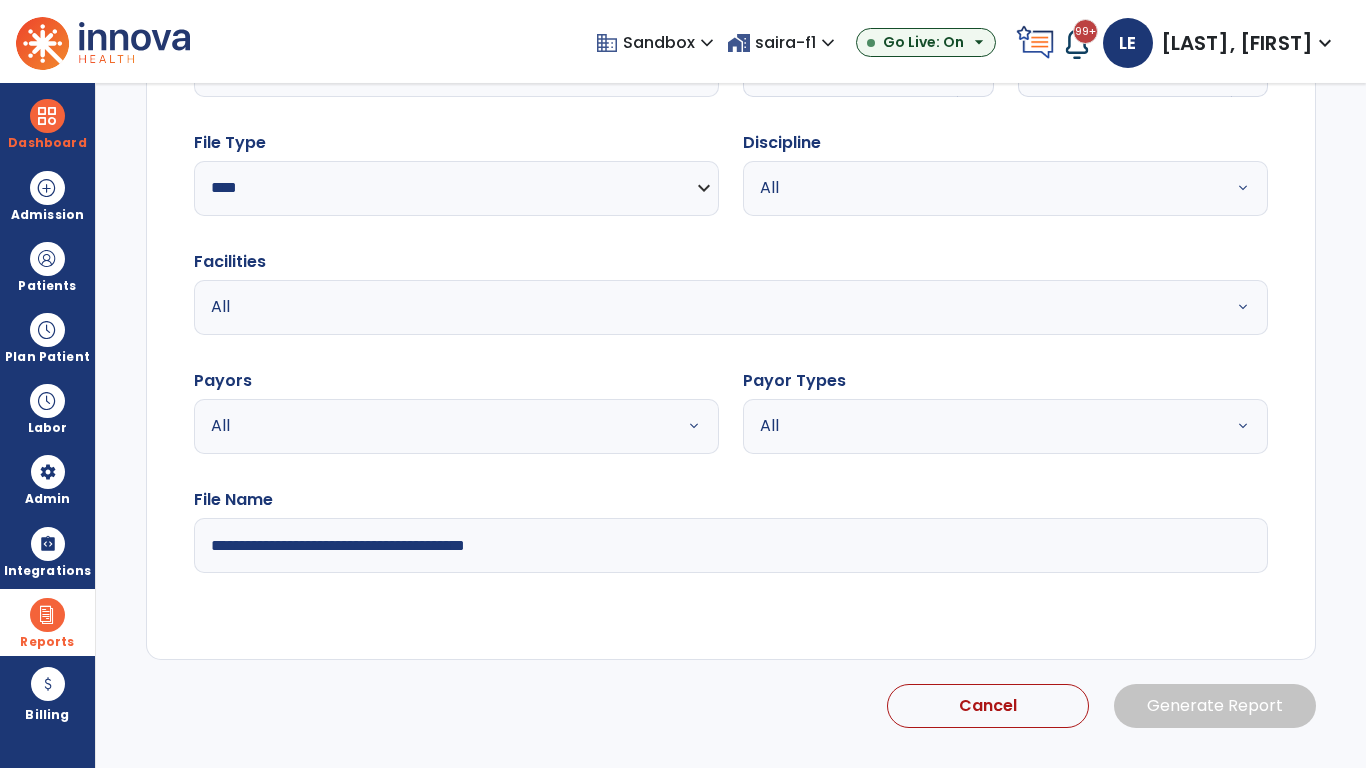 type on "**********" 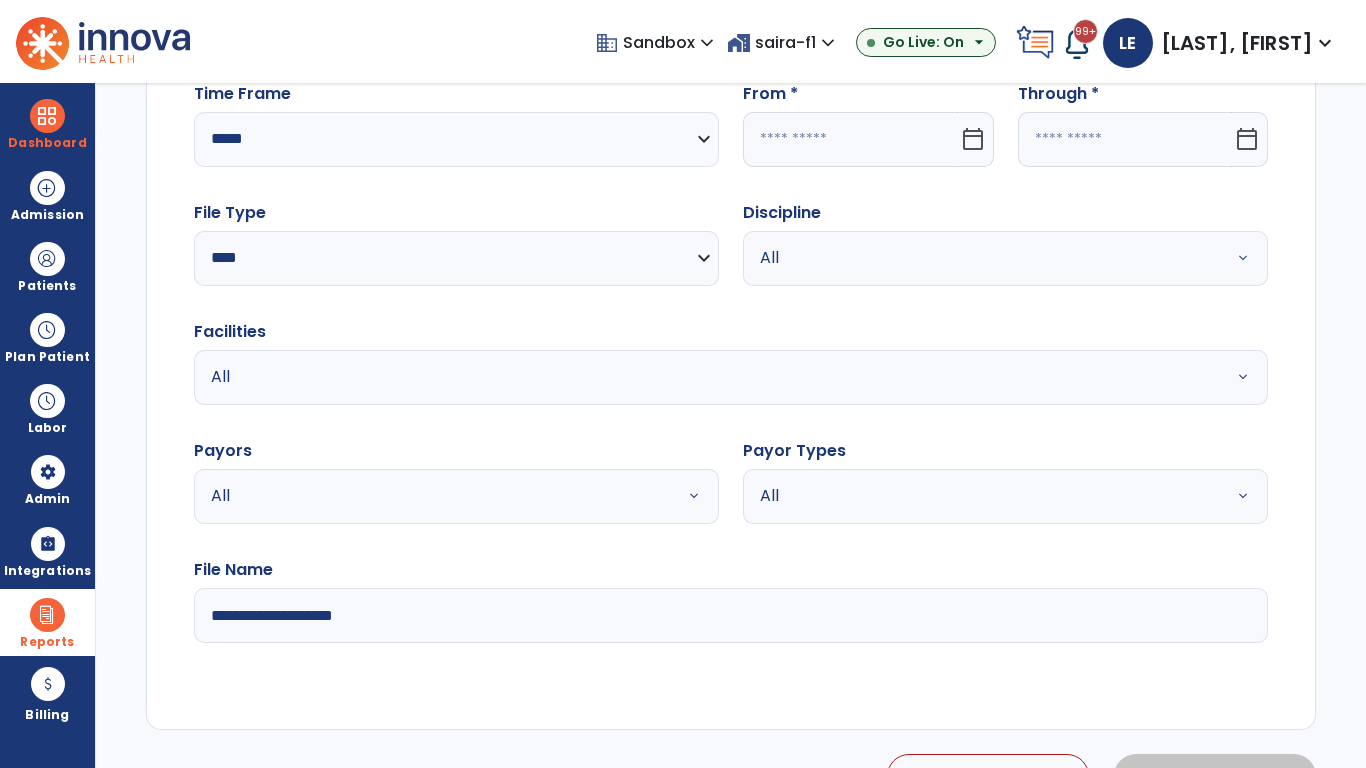 click 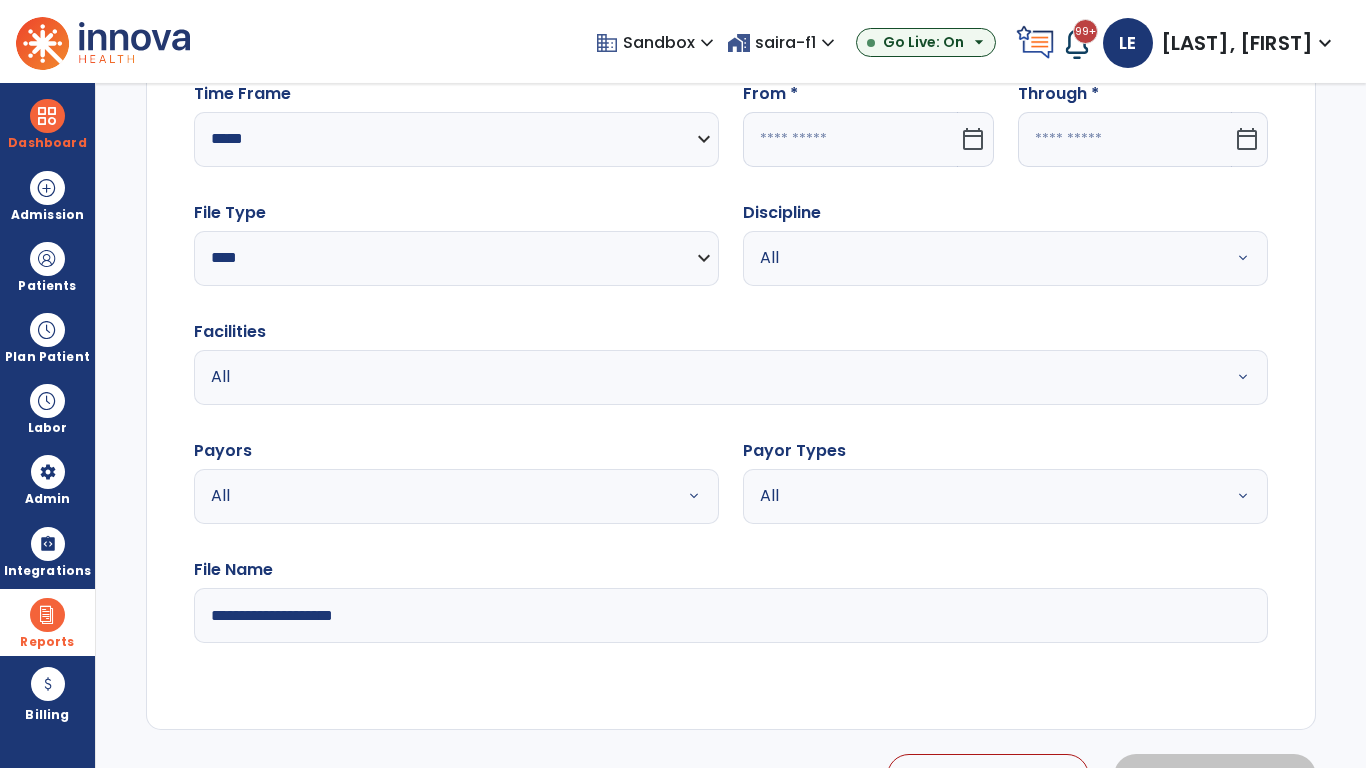 select on "*" 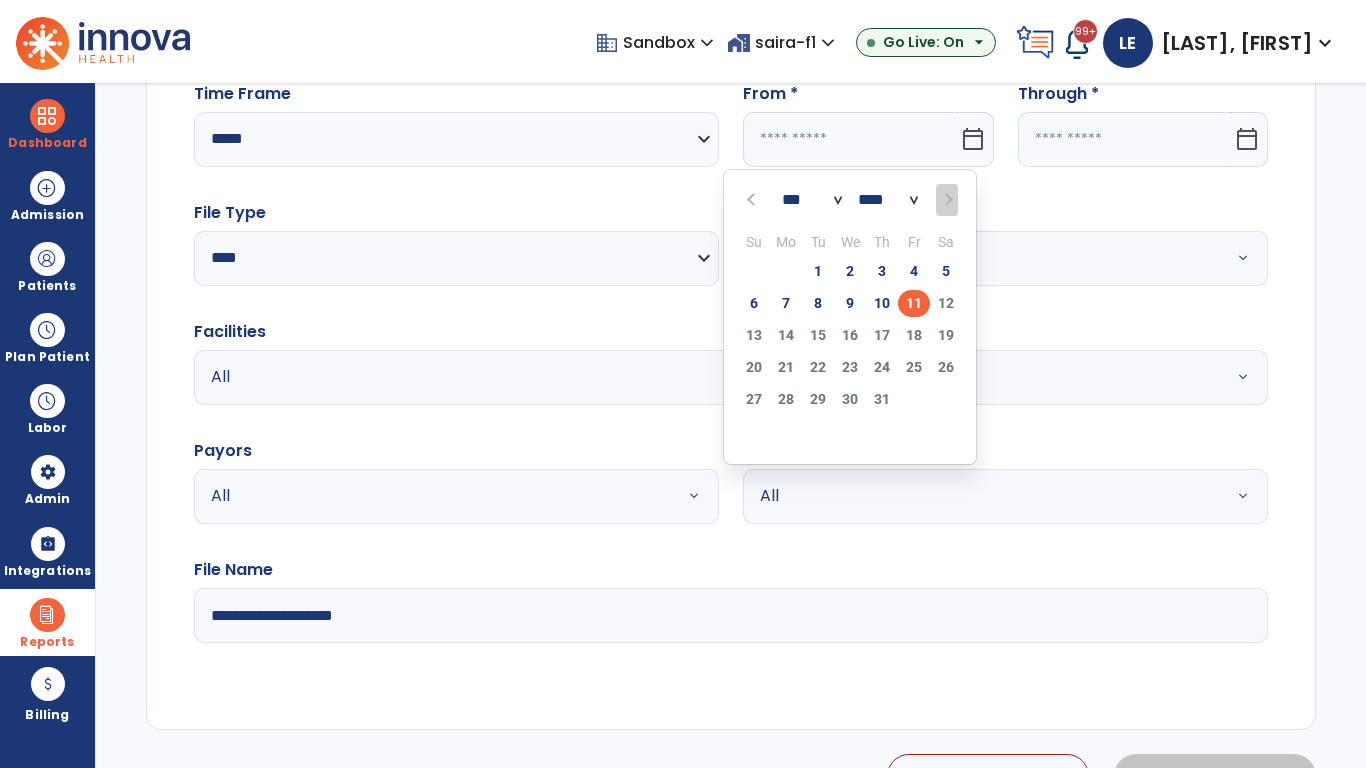 scroll, scrollTop: 192, scrollLeft: 0, axis: vertical 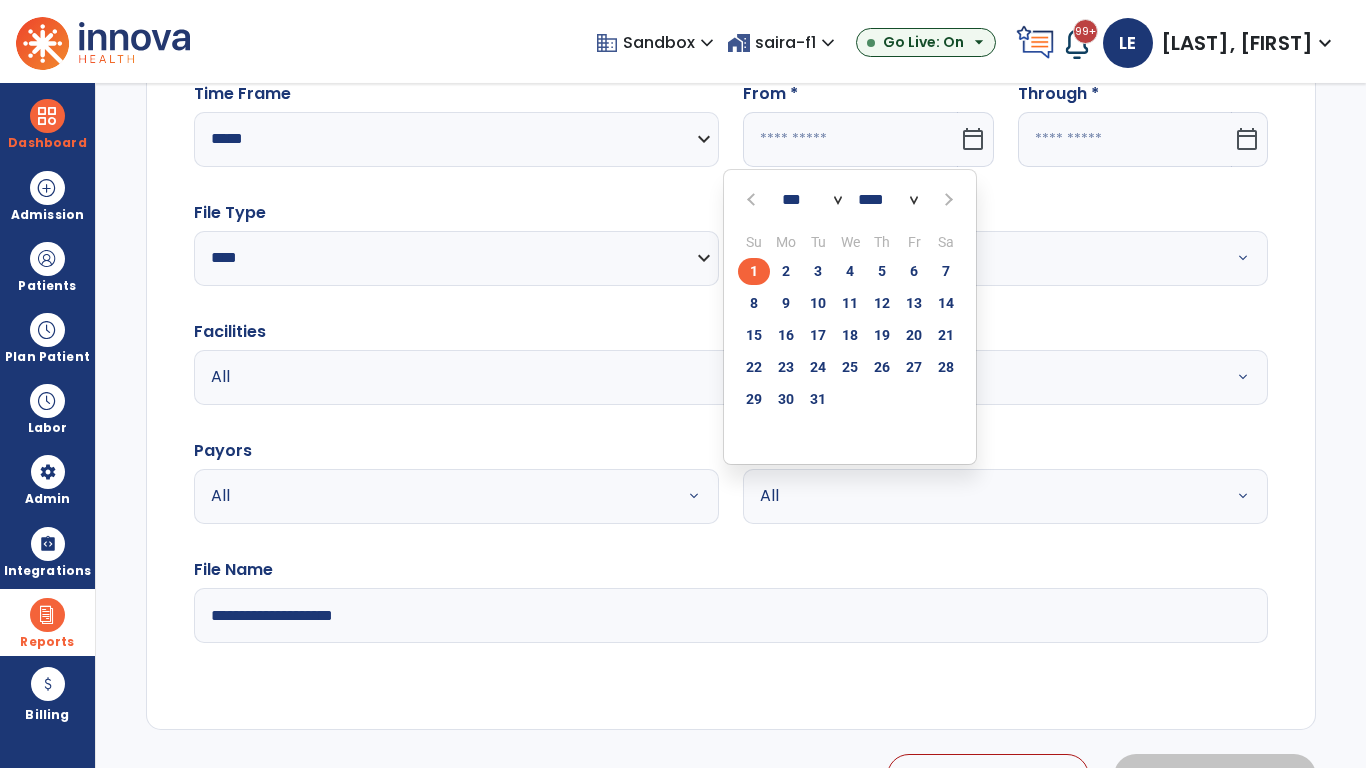 click on "1" 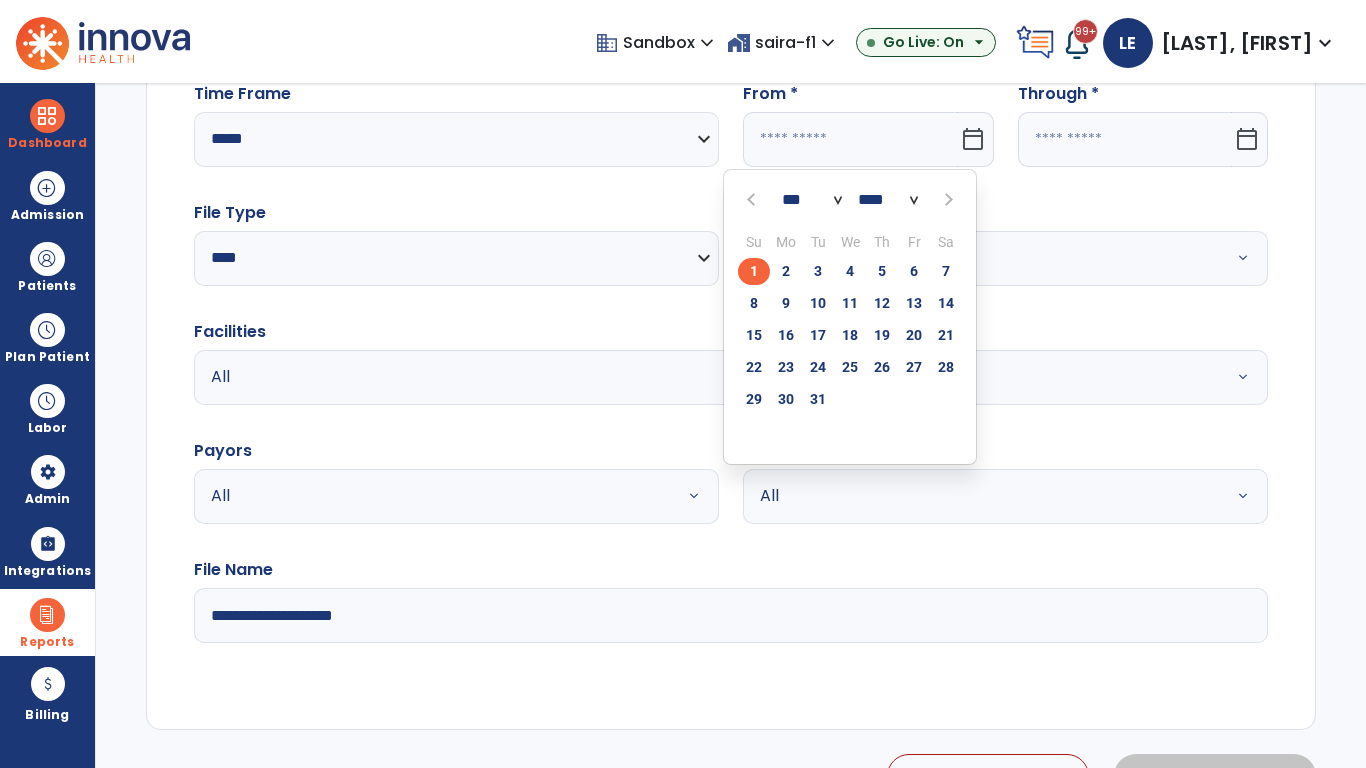 type on "**********" 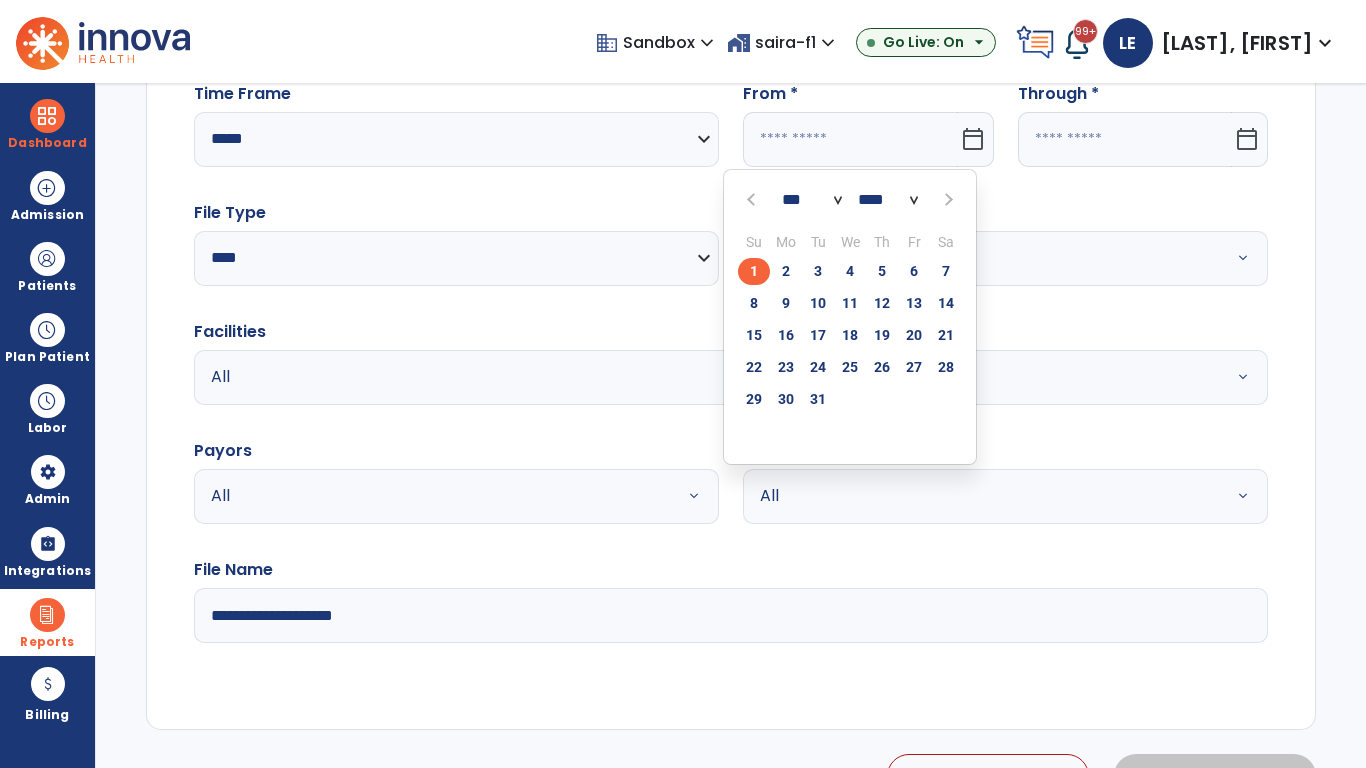 type on "*********" 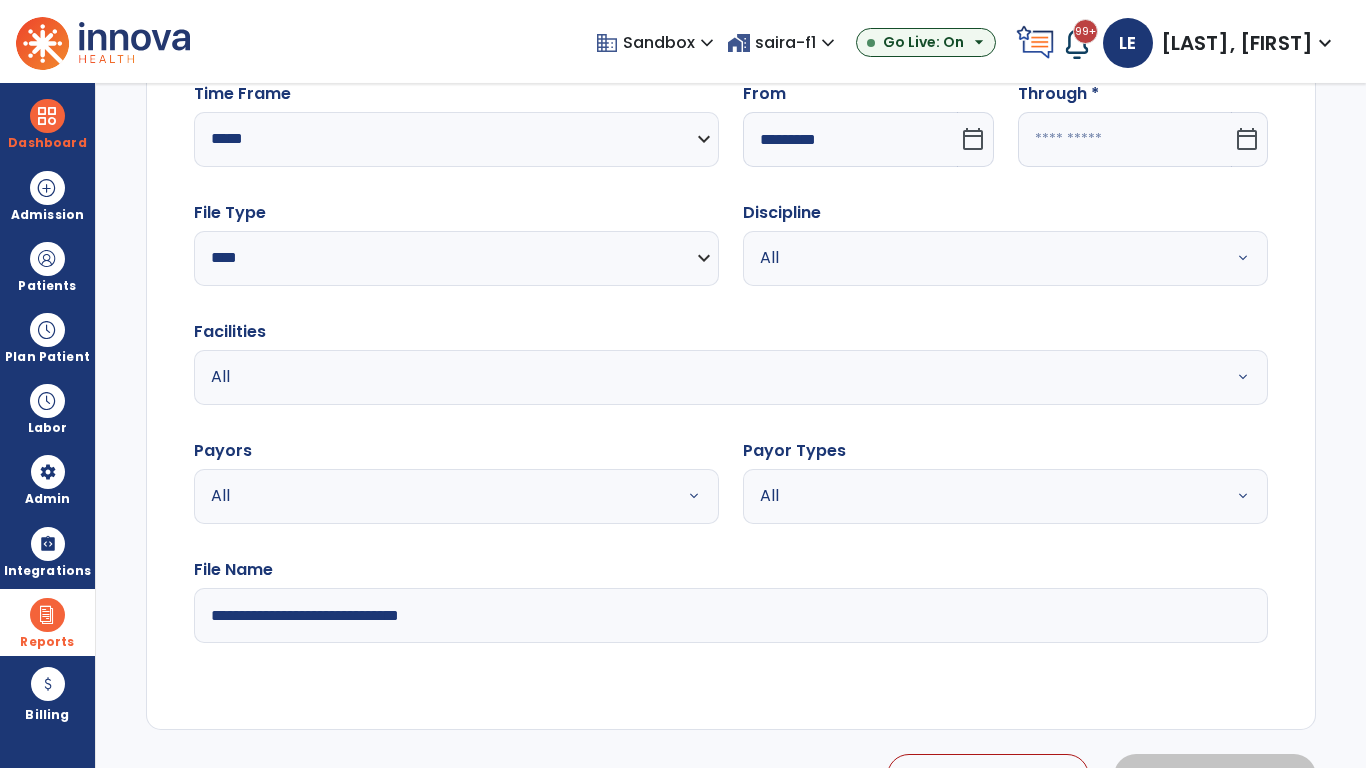 click 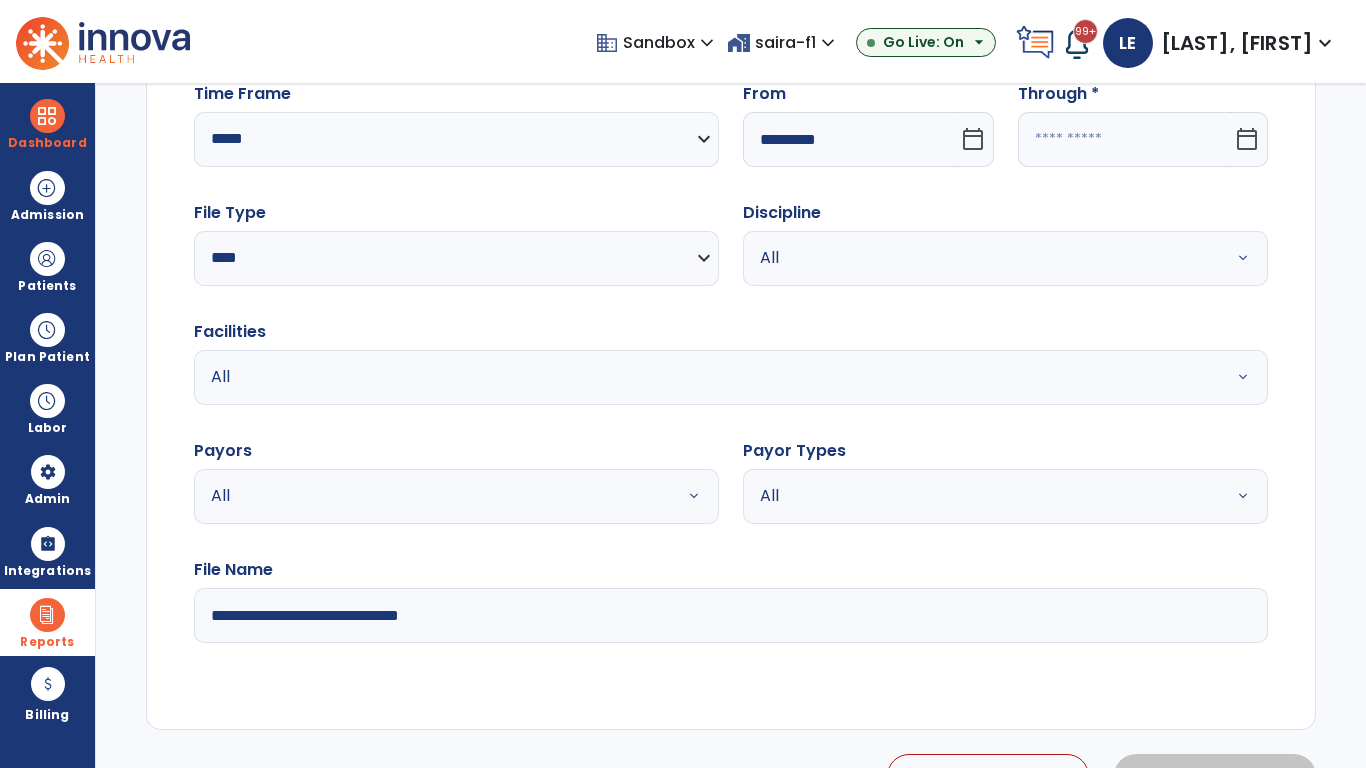select on "*" 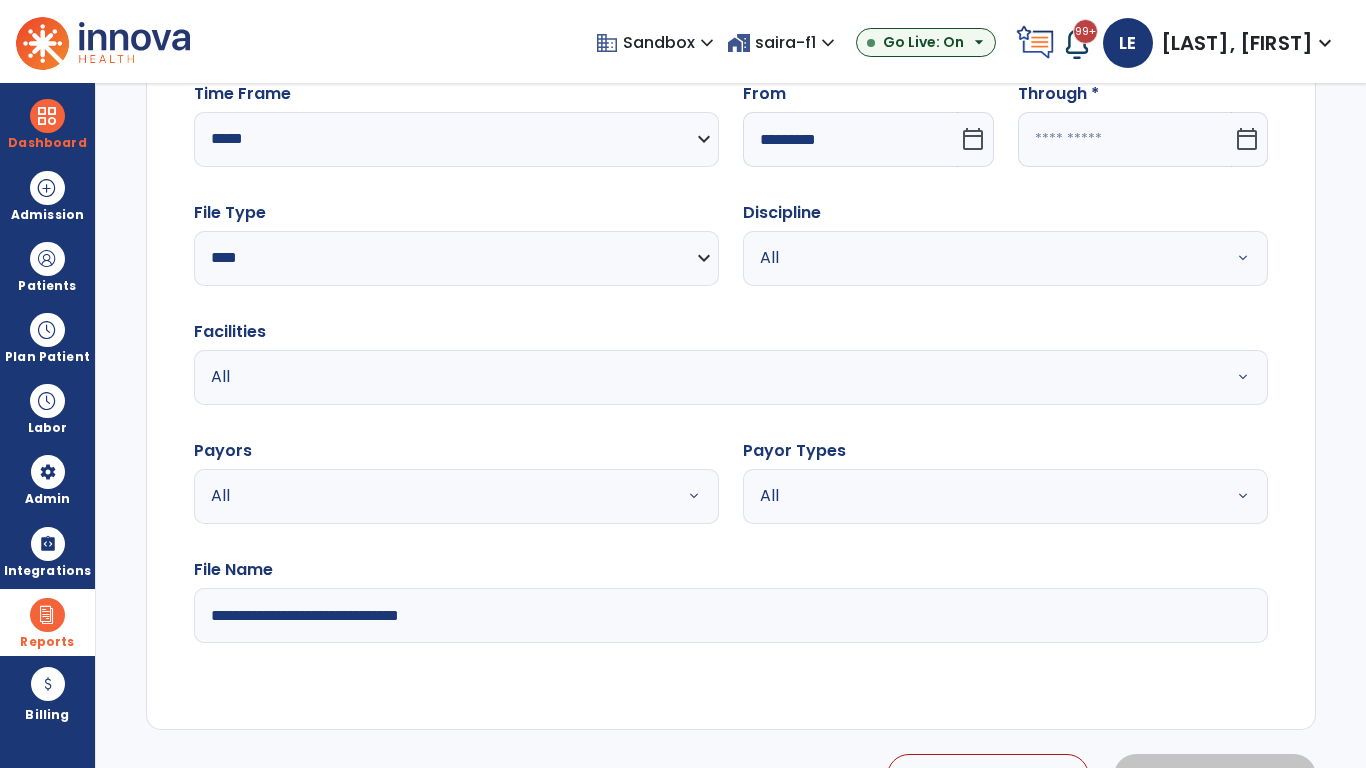 select on "****" 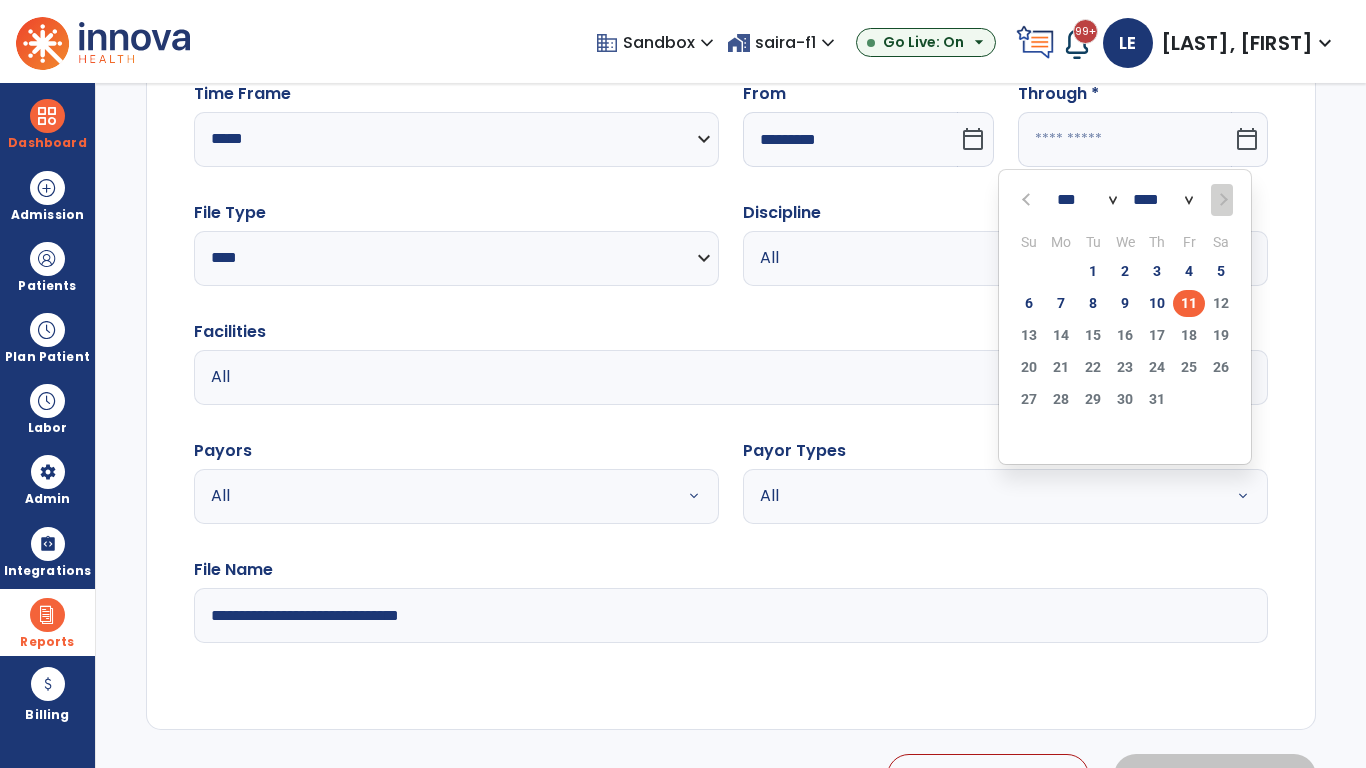 select on "*" 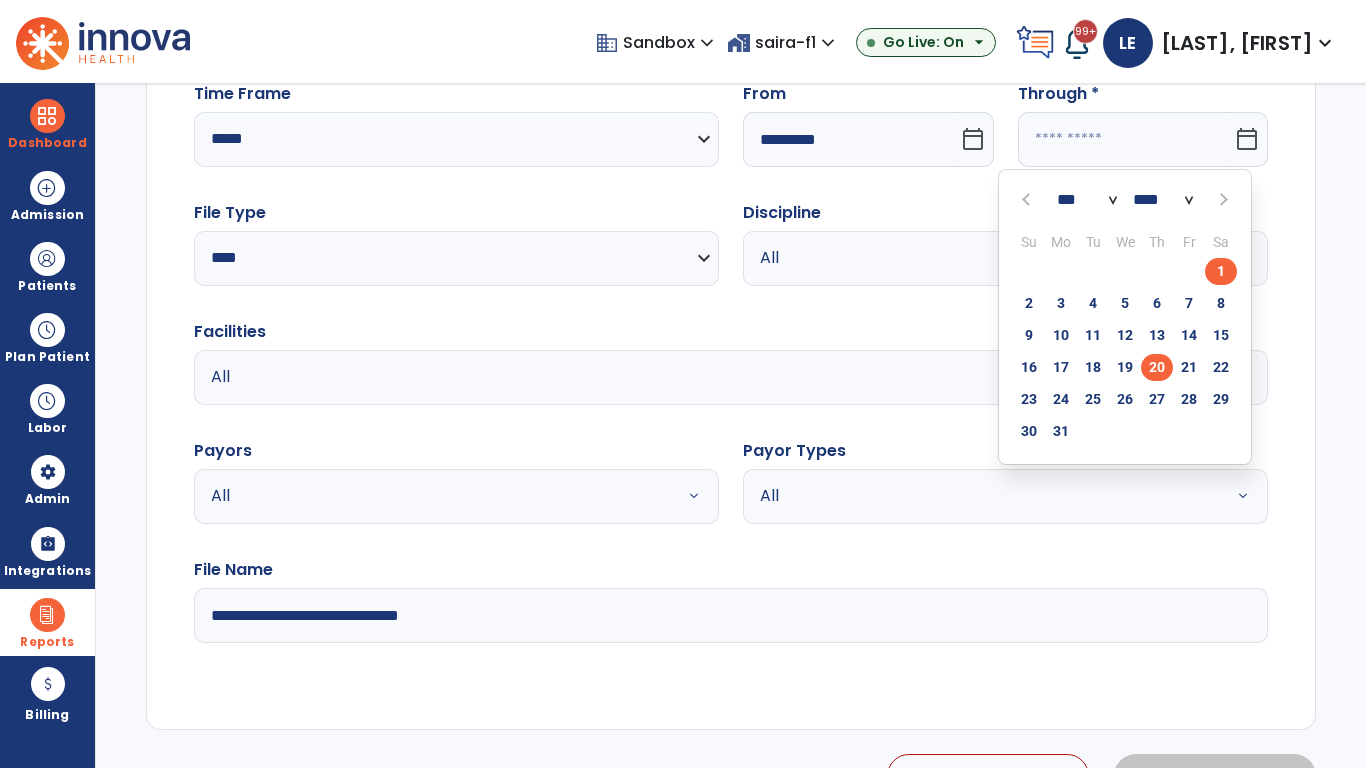 click on "20" 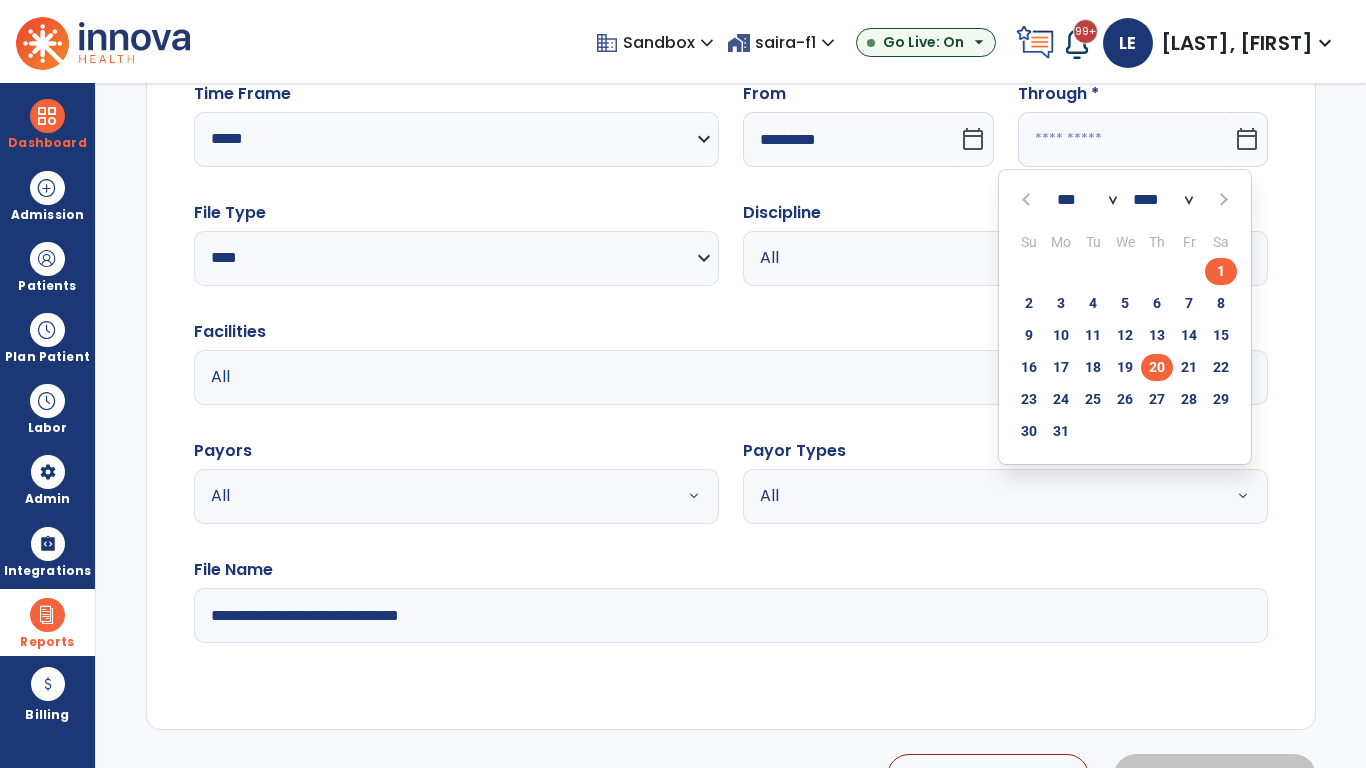 type on "**********" 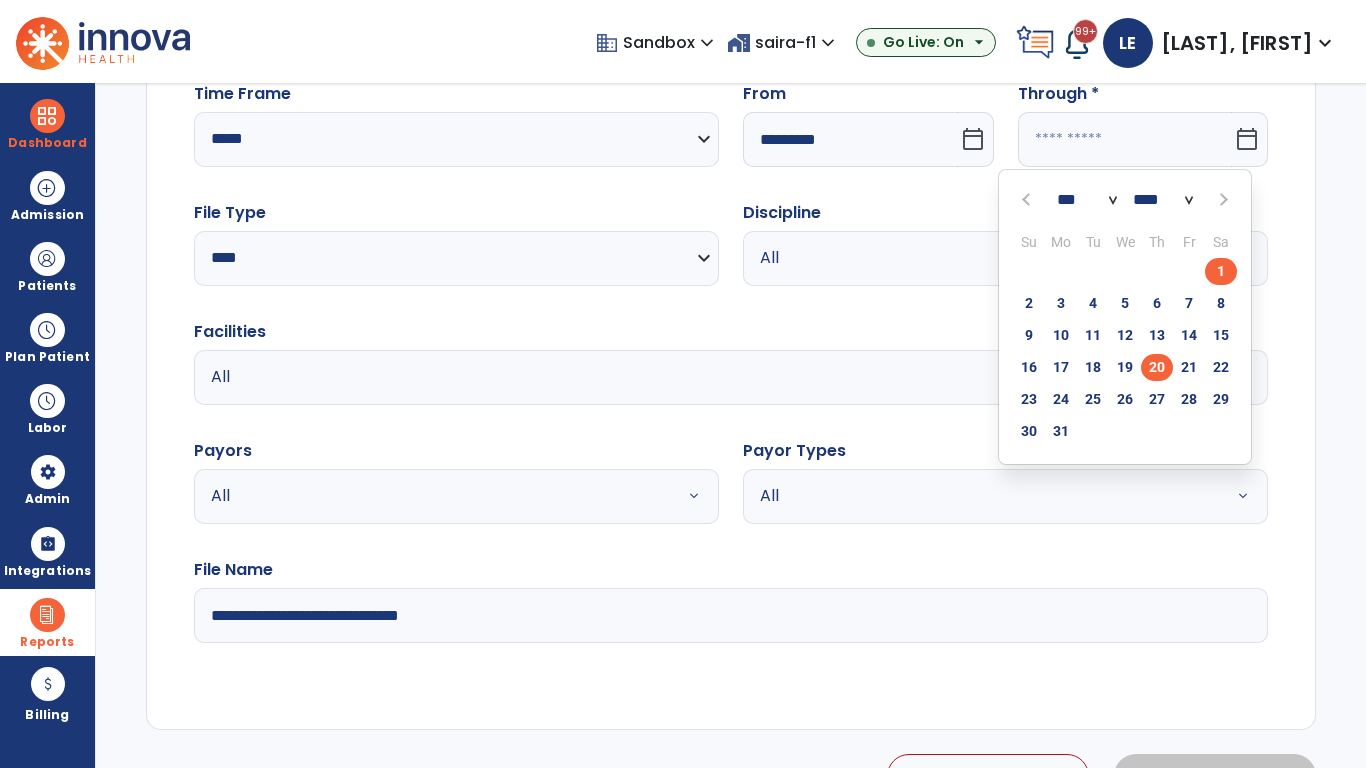 type on "*********" 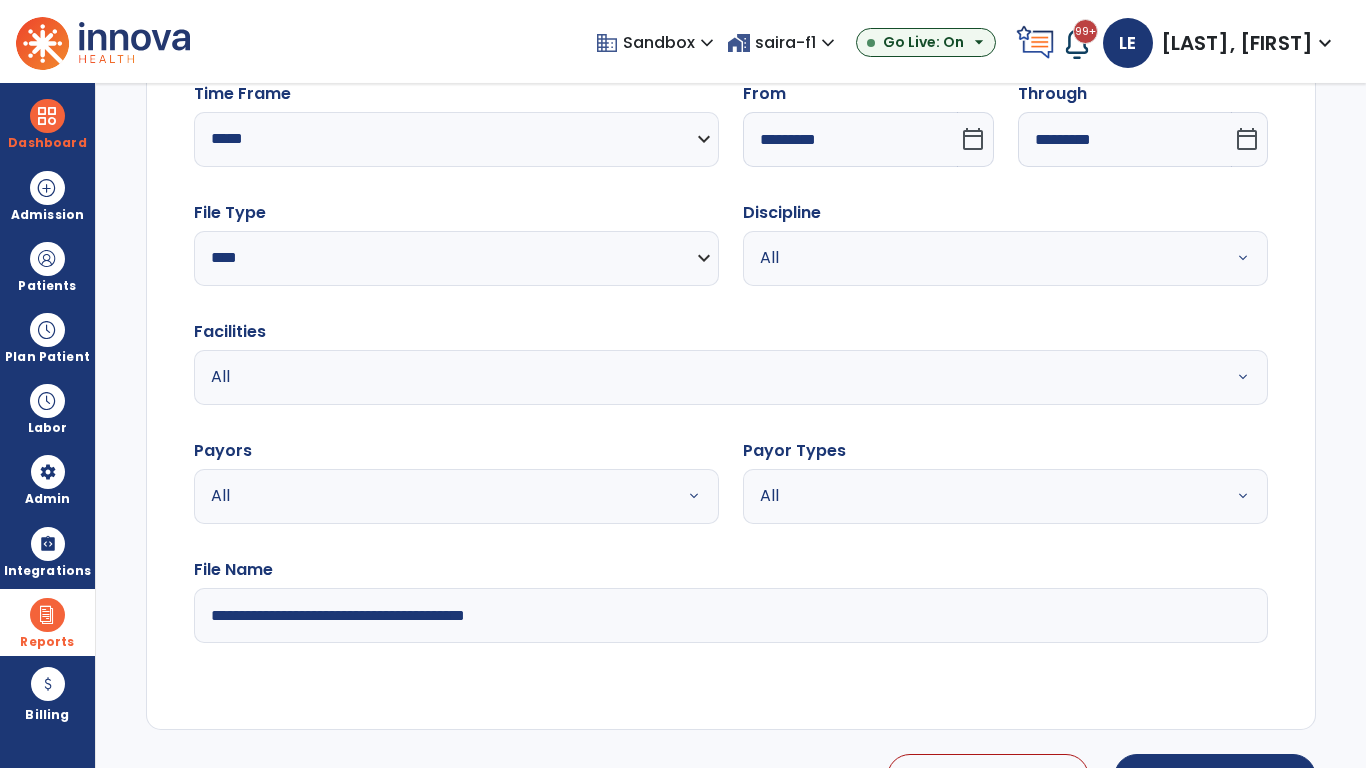 click on "All" at bounding box center [981, 258] 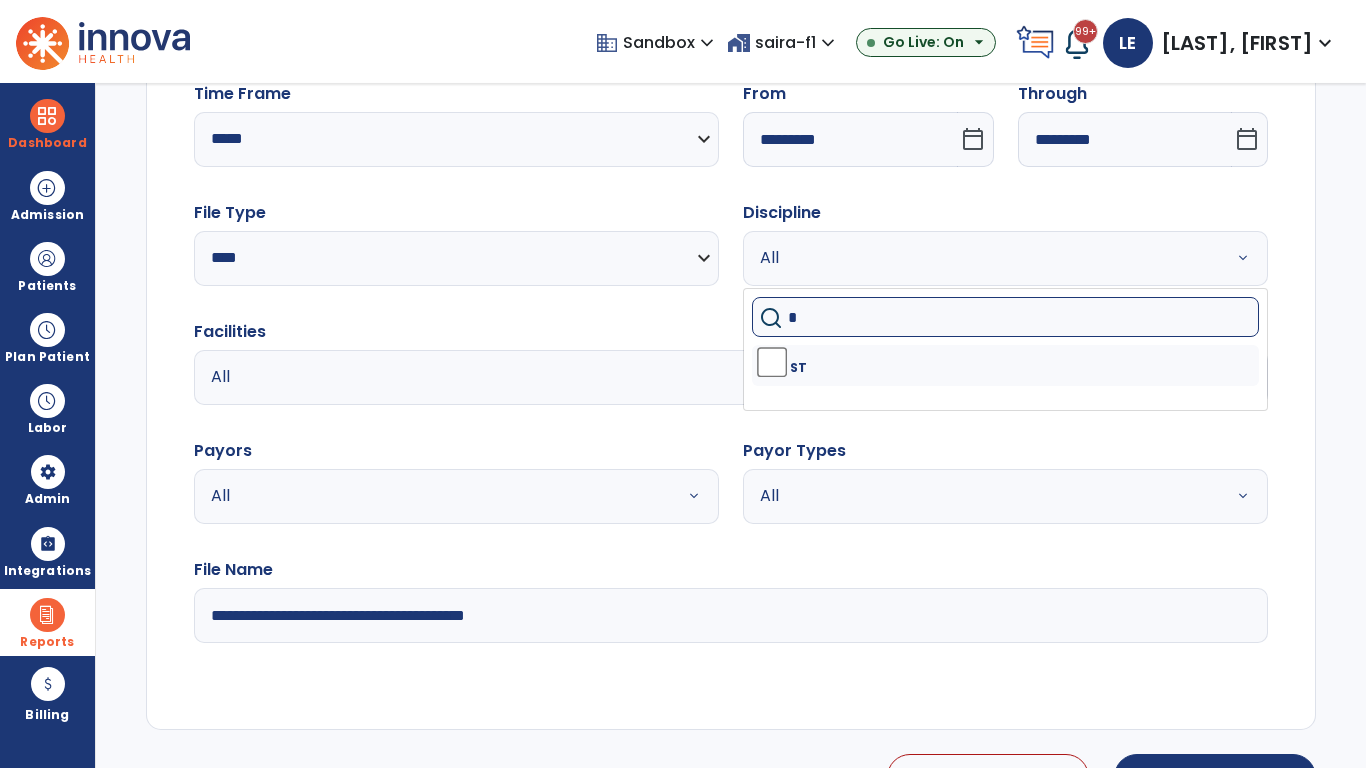type on "**" 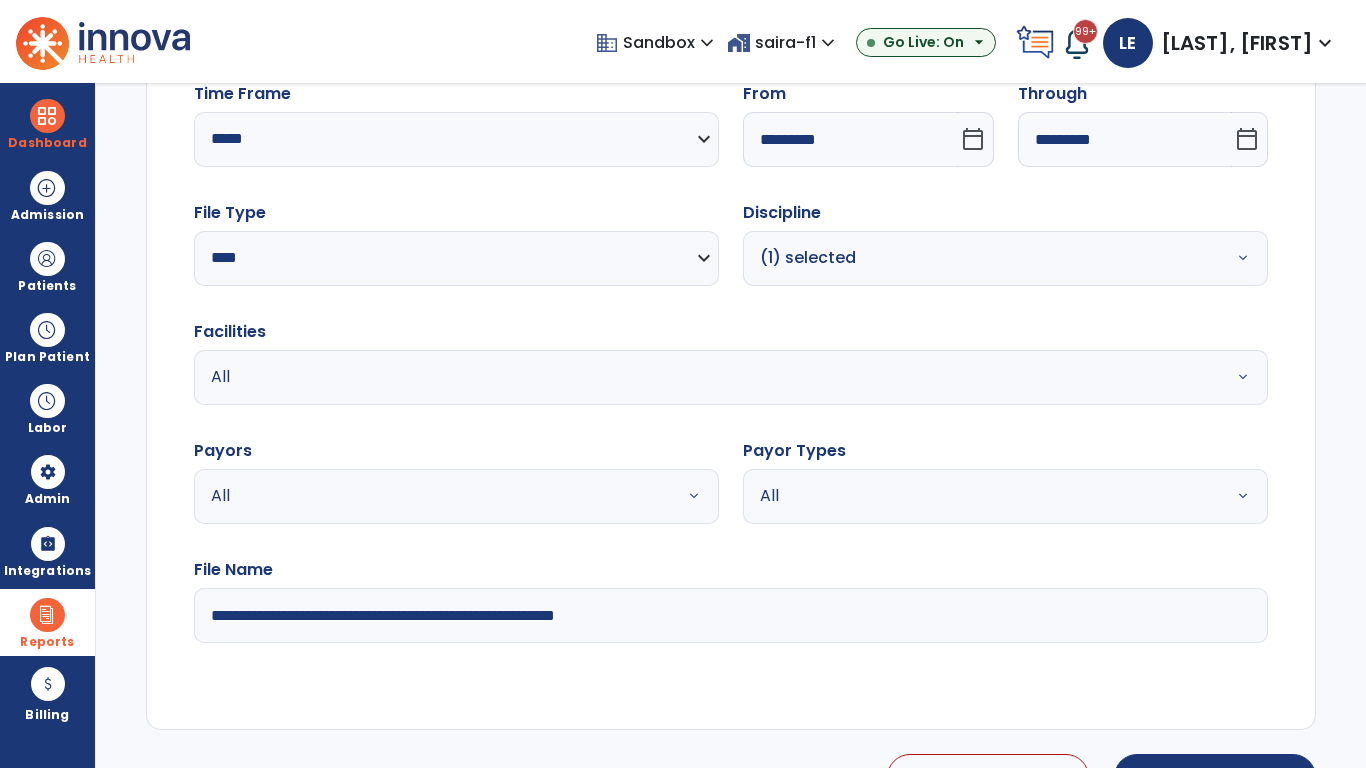 type on "**********" 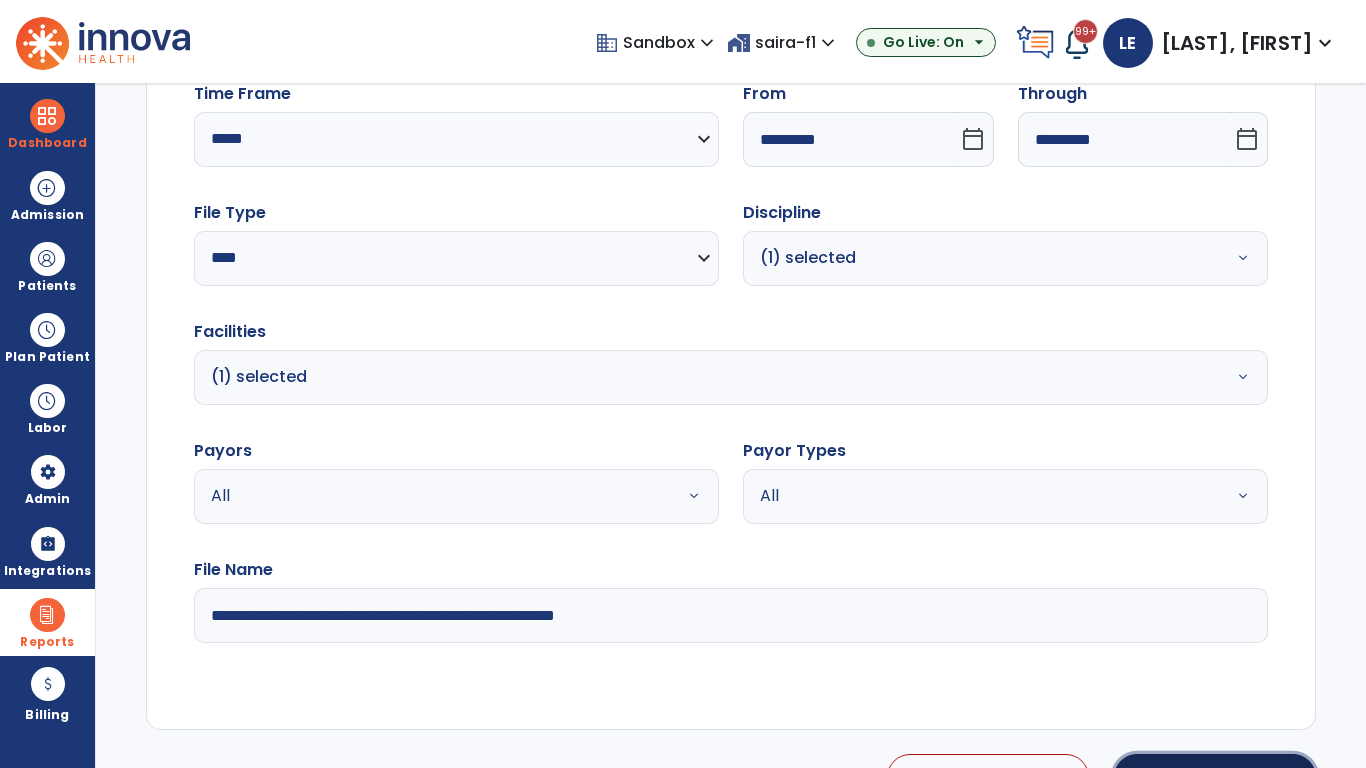 click on "Generate Report" 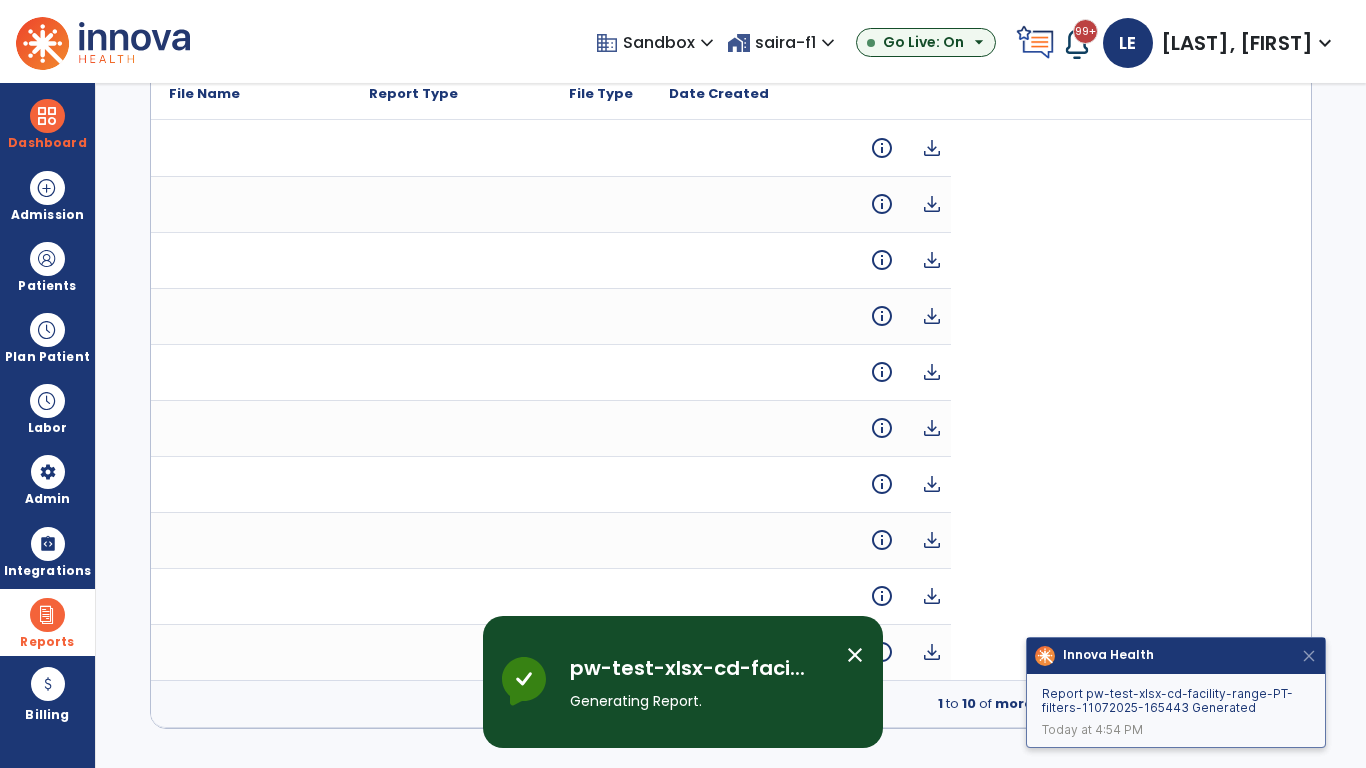 scroll, scrollTop: 0, scrollLeft: 0, axis: both 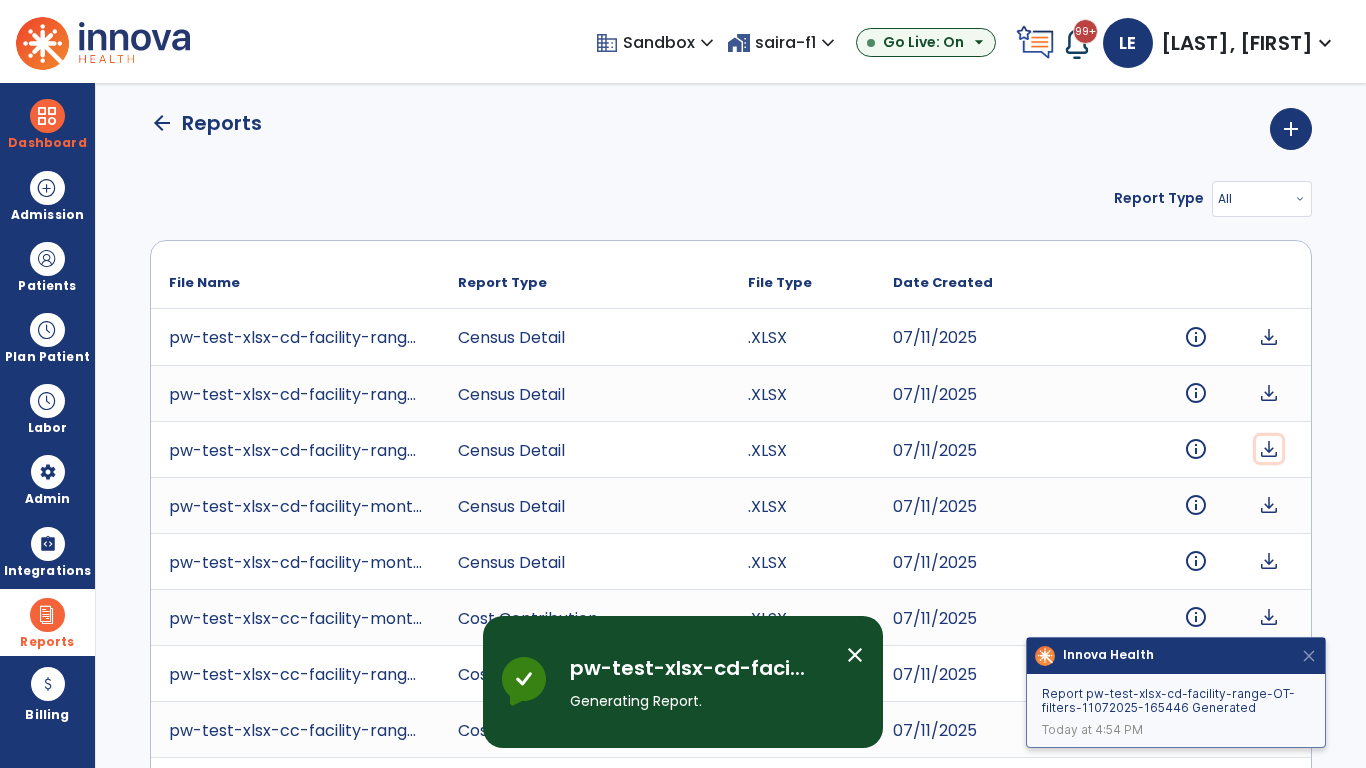 click on "download" 